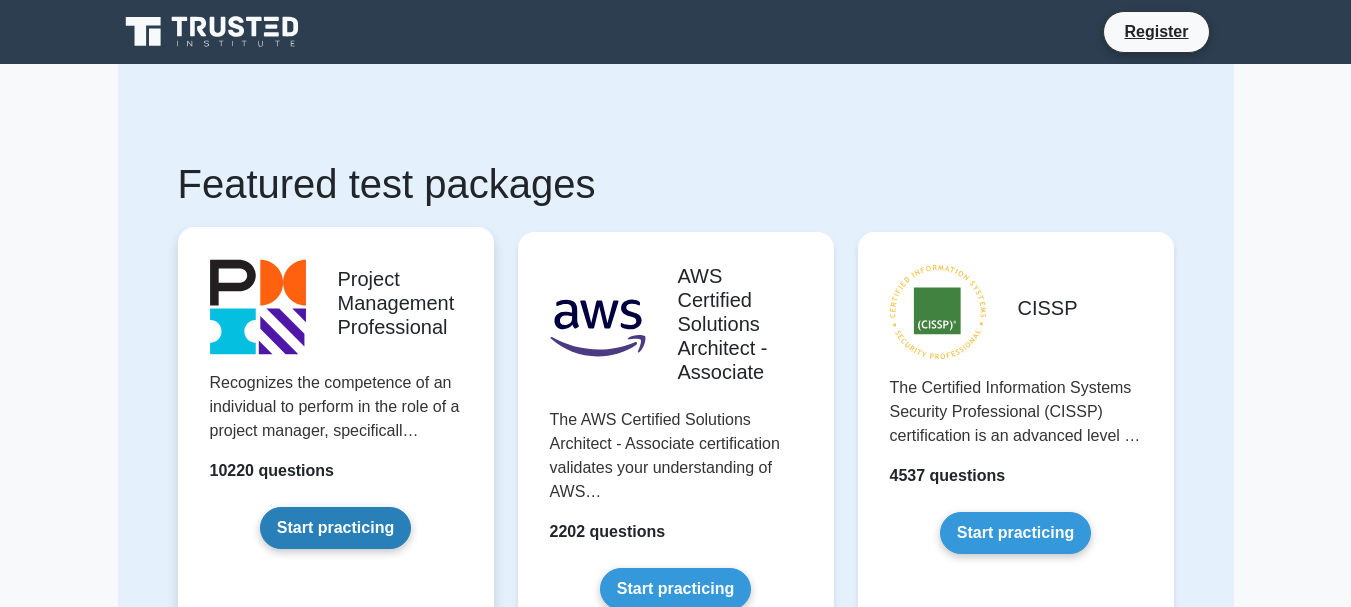scroll, scrollTop: 100, scrollLeft: 0, axis: vertical 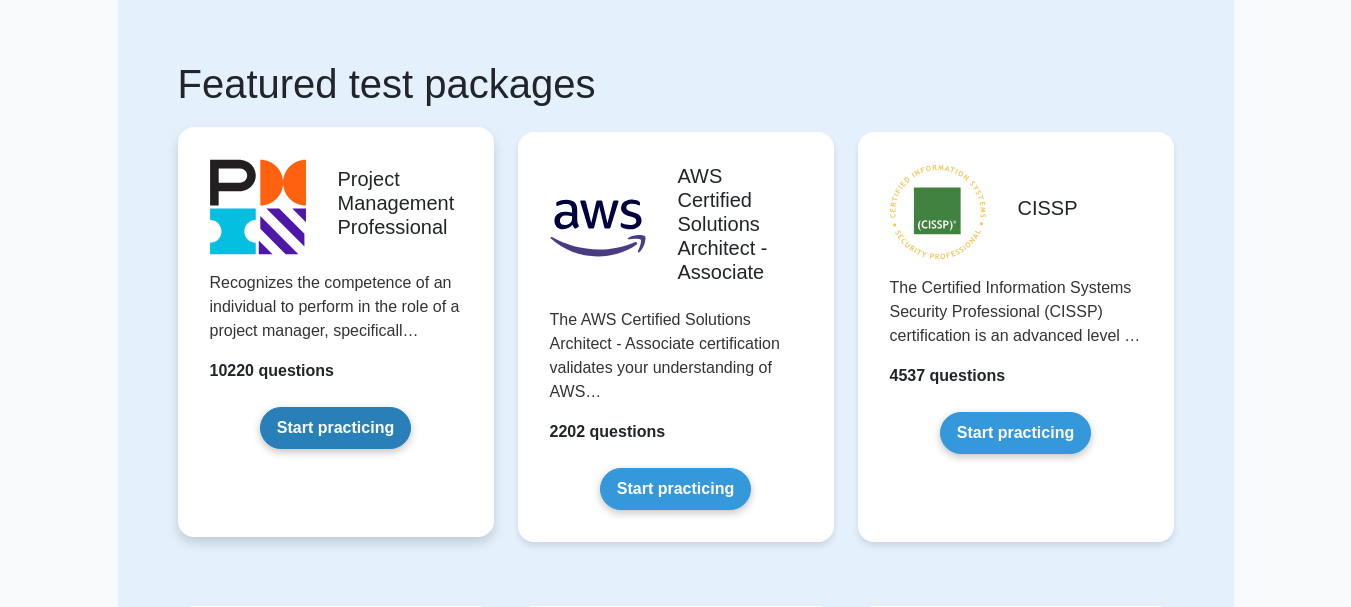 click on "Start practicing" at bounding box center (335, 428) 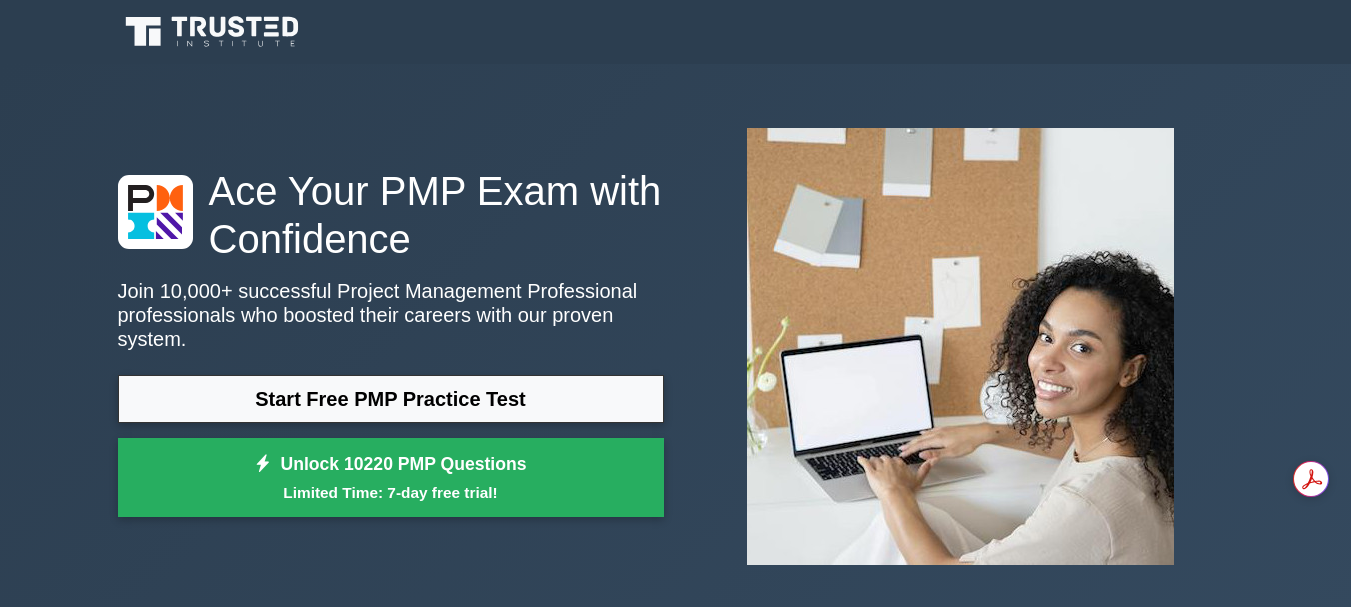 scroll, scrollTop: 0, scrollLeft: 0, axis: both 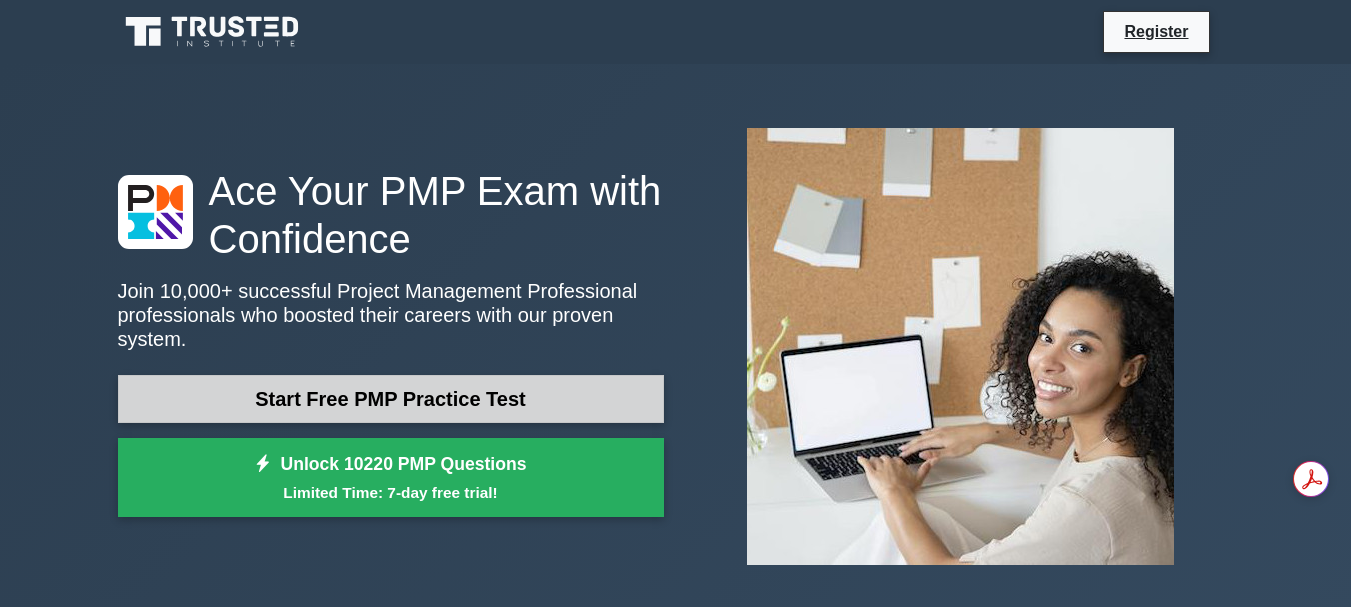 click on "Start Free PMP Practice Test" at bounding box center [391, 399] 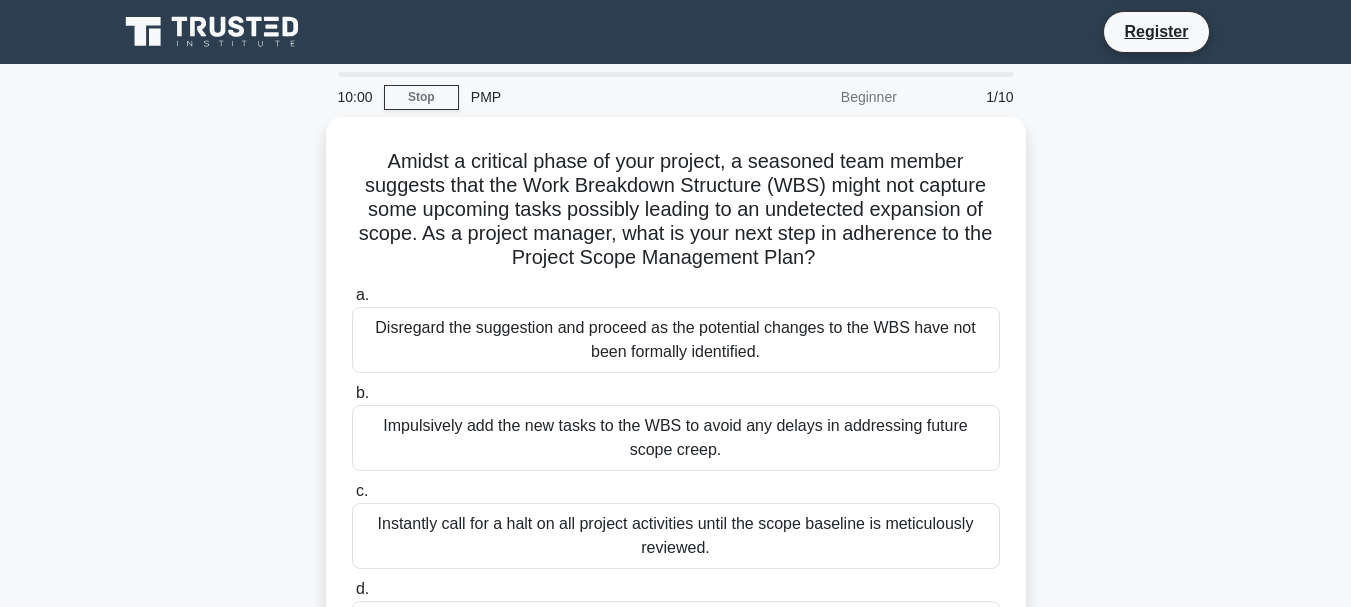 scroll, scrollTop: 0, scrollLeft: 0, axis: both 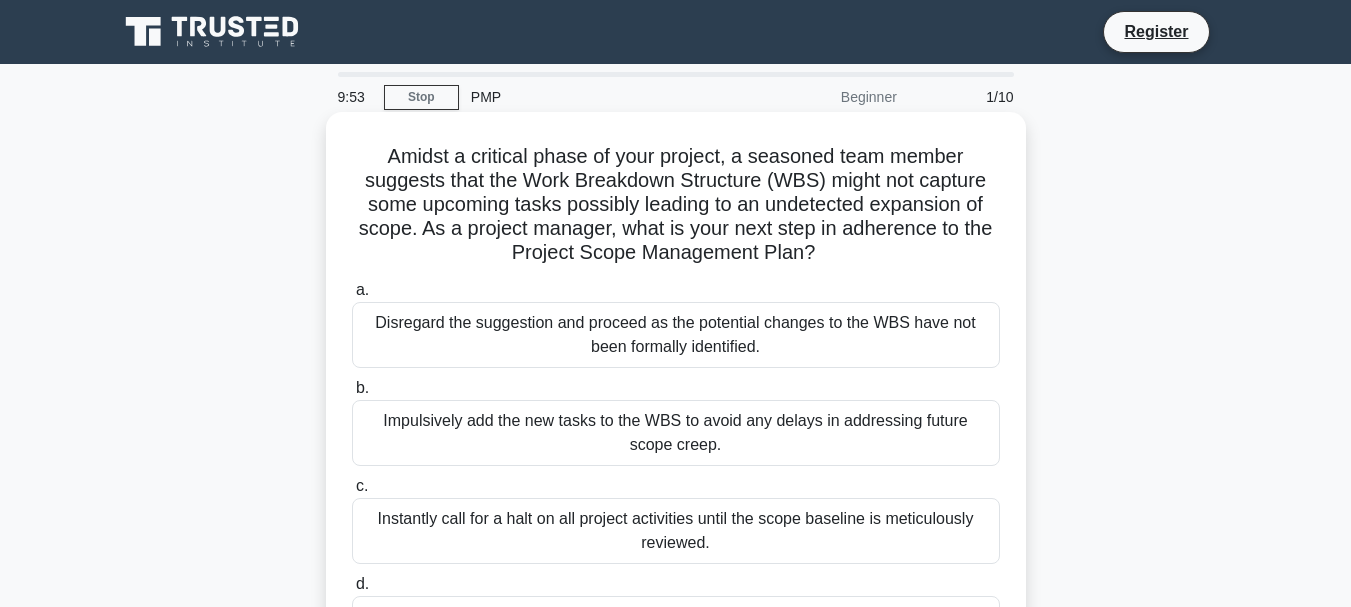 click on "b.
Impulsively add the new tasks to the WBS to avoid any delays in addressing future scope creep." at bounding box center (676, 421) 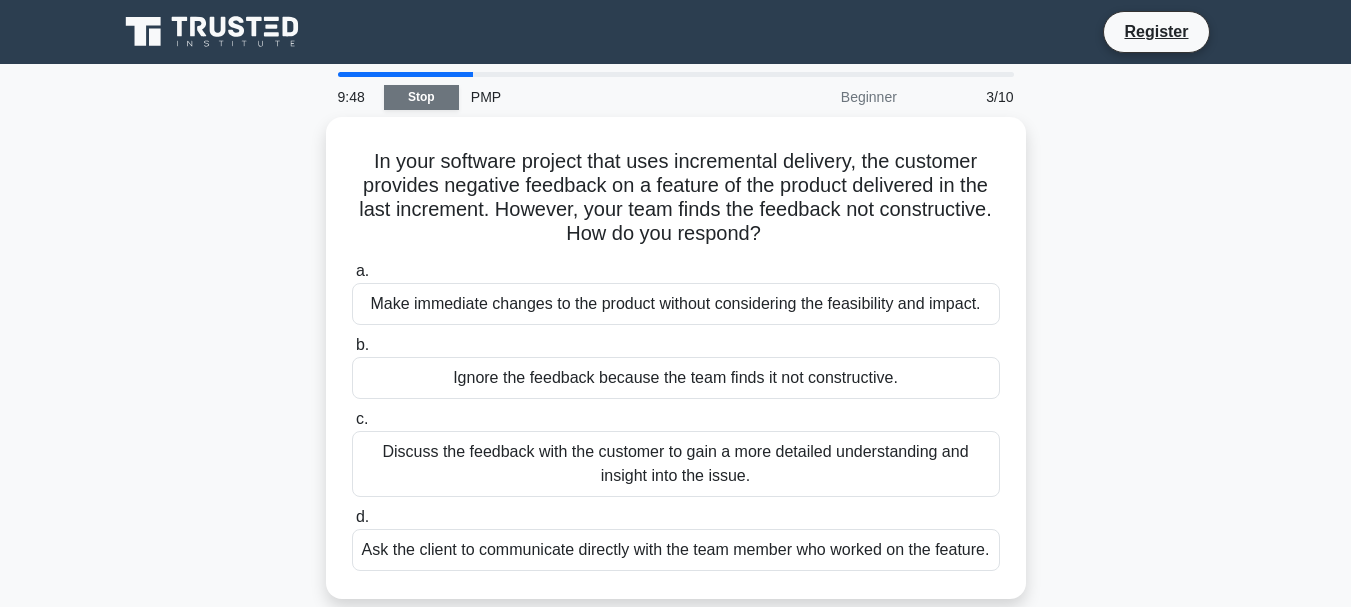 click on "Stop" at bounding box center (421, 97) 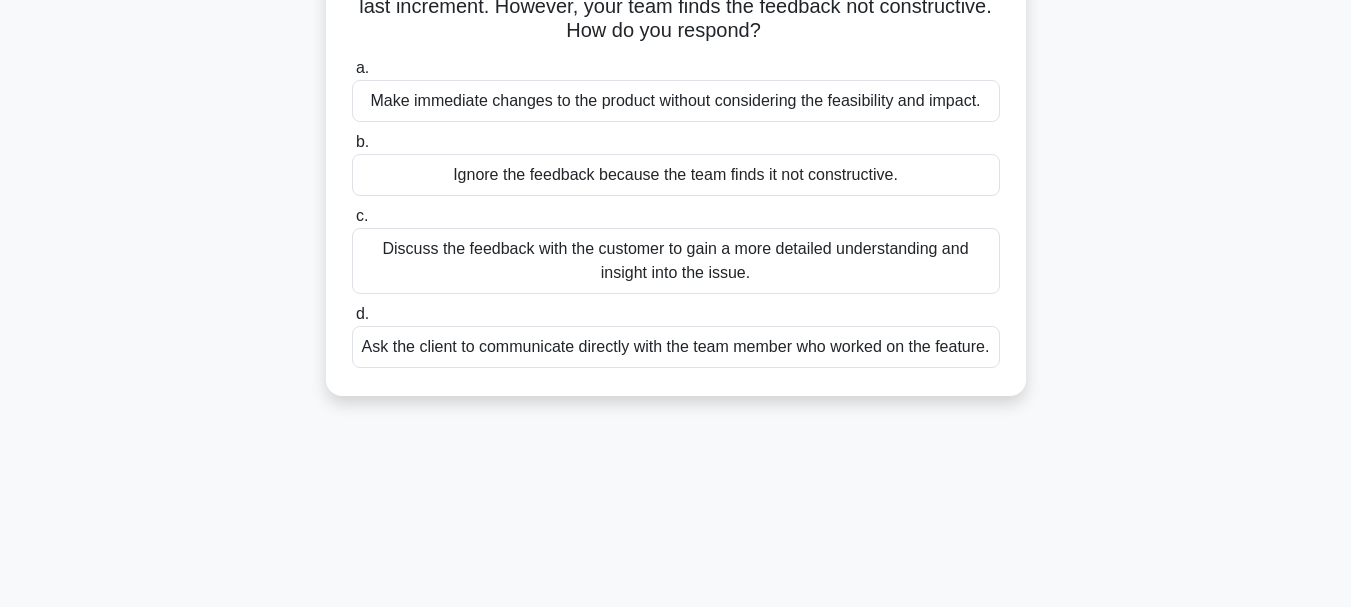 scroll, scrollTop: 200, scrollLeft: 0, axis: vertical 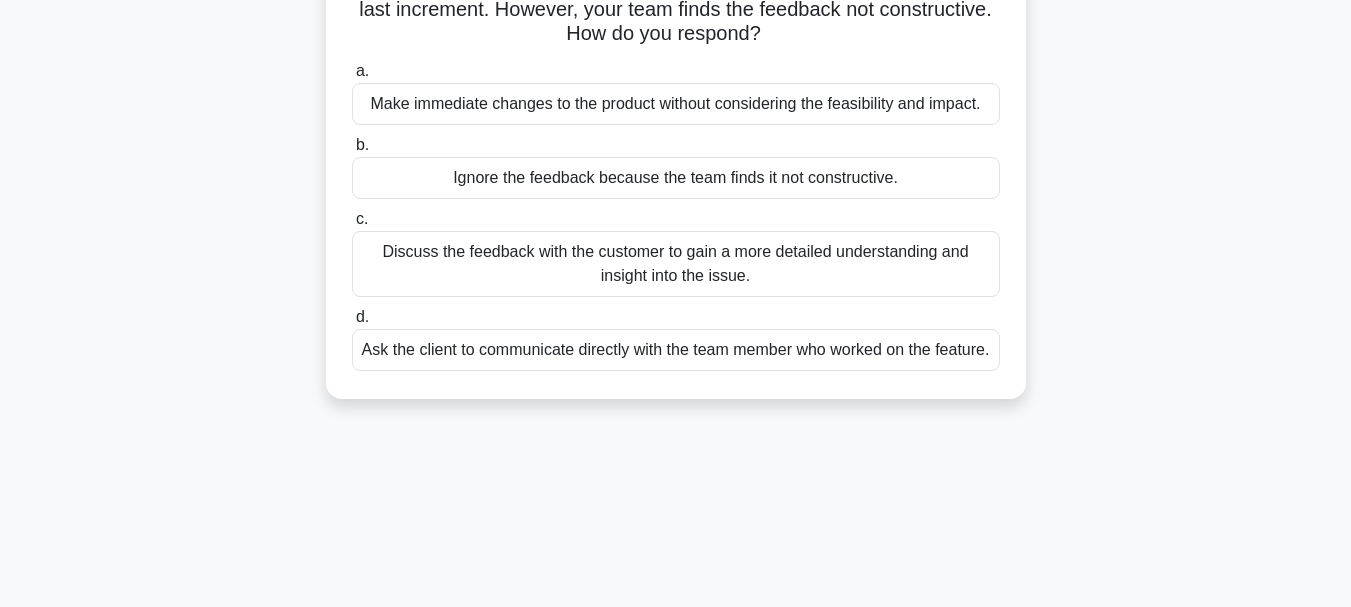 click on "9:40
Stop
PMP
Beginner
3/10
In your software project that uses incremental delivery, the customer provides negative feedback on a feature of the product delivered in the last increment. However, your team finds the feedback not constructive. How do you respond?
.spinner_0XTQ{transform-origin:center;animation:spinner_y6GP .75s linear infinite}@keyframes spinner_y6GP{100%{transform:rotate(360deg)}}
a.
b. c. d." at bounding box center (676, 372) 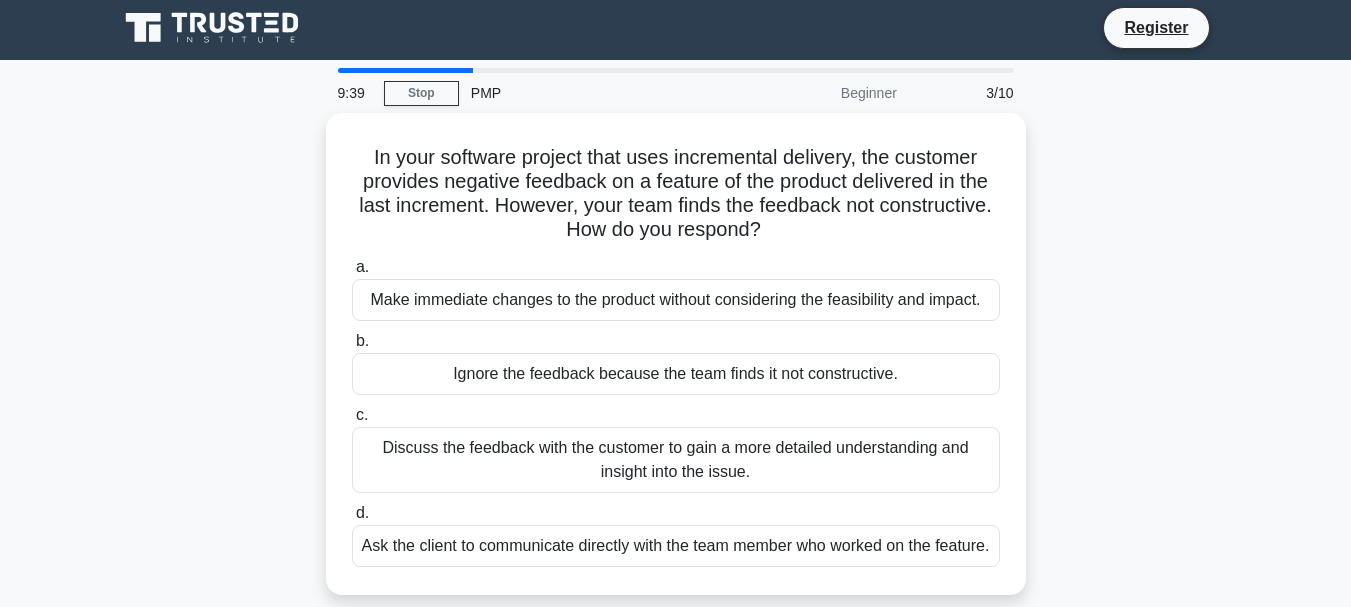 scroll, scrollTop: 0, scrollLeft: 0, axis: both 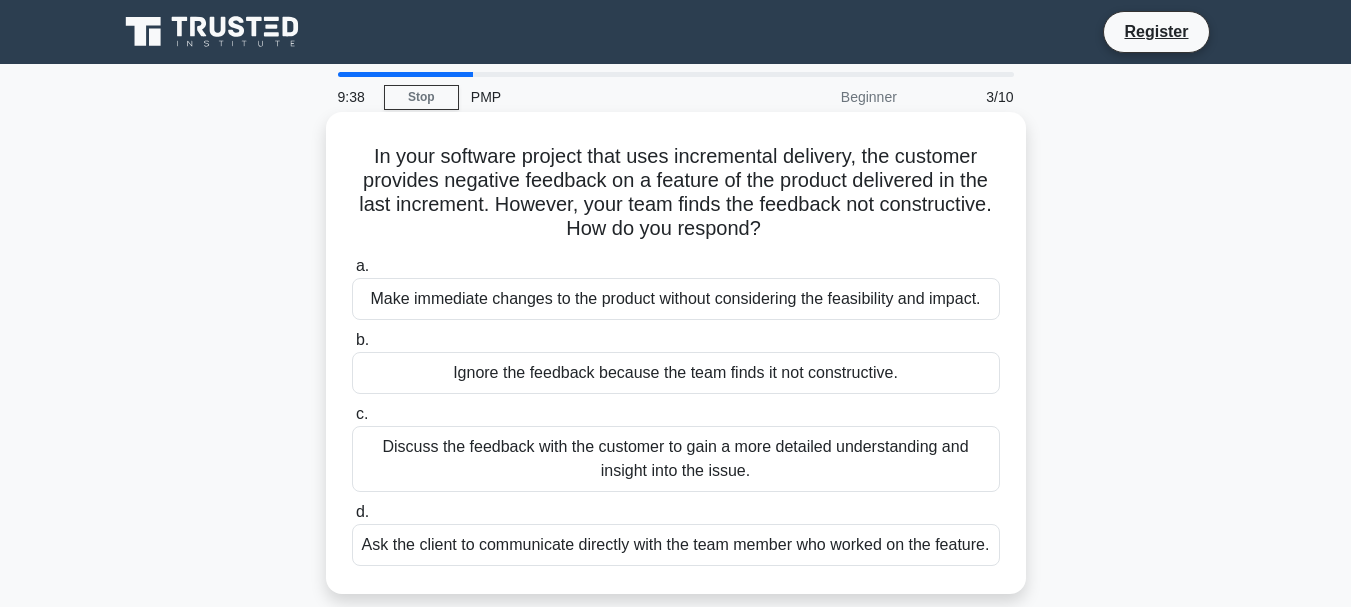 click on "Make immediate changes to the product without considering the feasibility and impact." at bounding box center (676, 299) 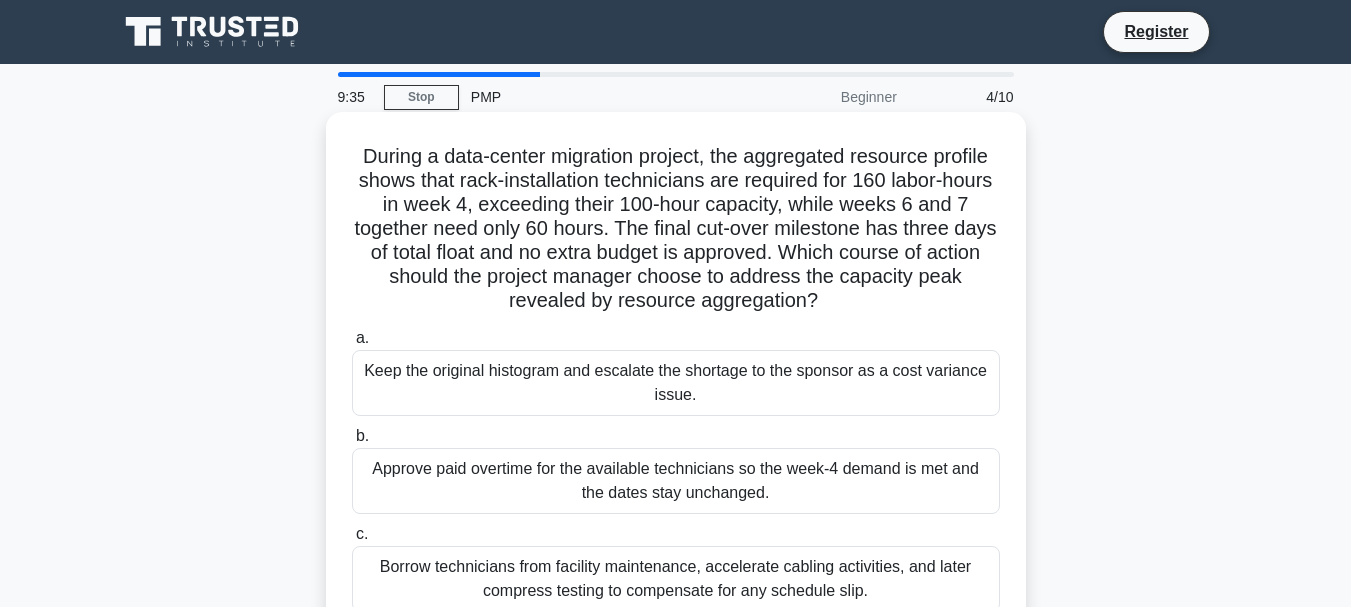 click on "Keep the original histogram and escalate the shortage to the sponsor as a cost variance issue." at bounding box center (676, 383) 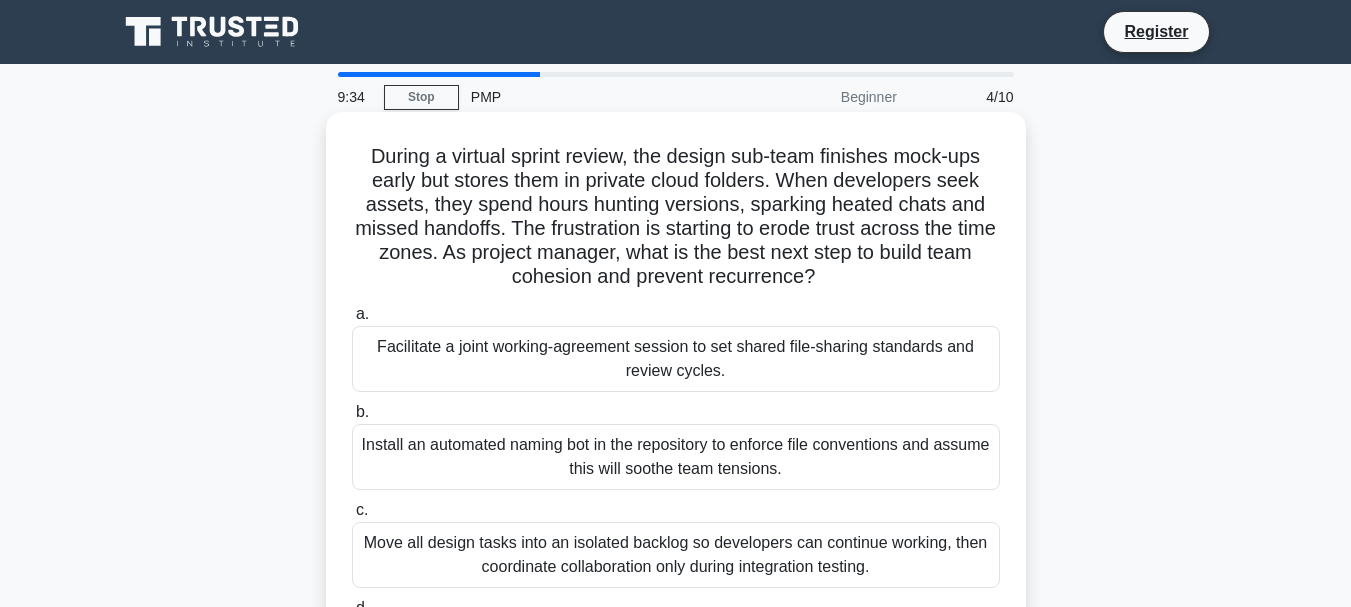 click on "Facilitate a joint working-agreement session to set shared file-sharing standards and review cycles." at bounding box center [676, 359] 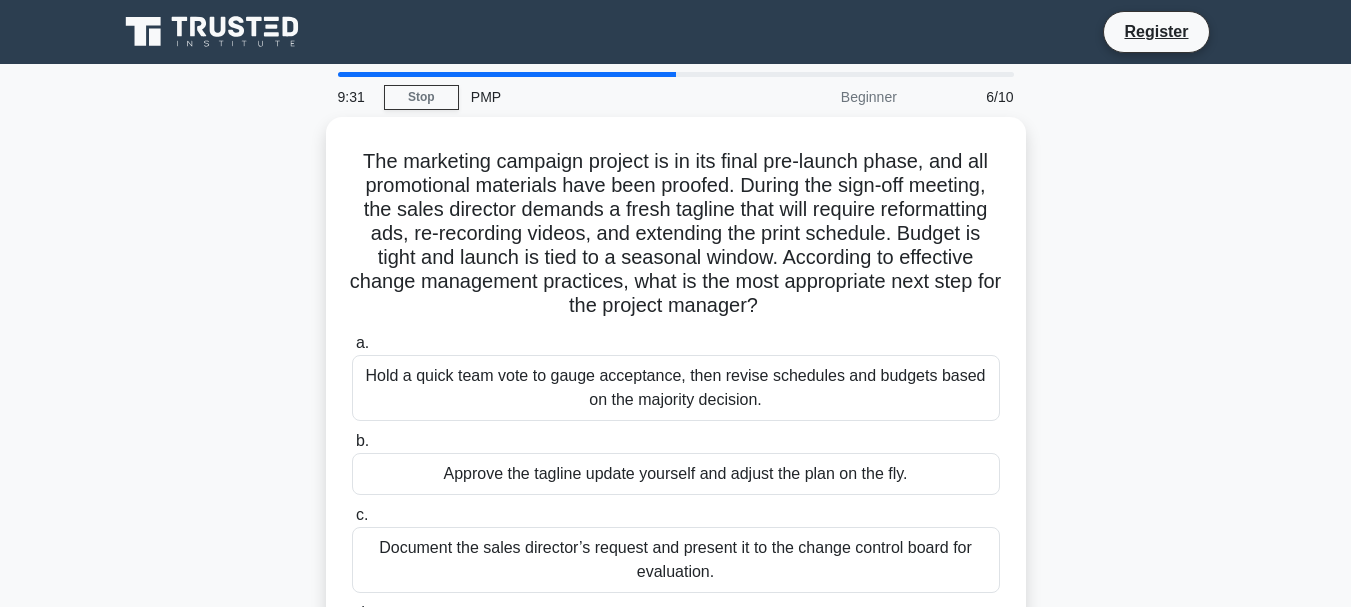 click on "PMP" at bounding box center [596, 97] 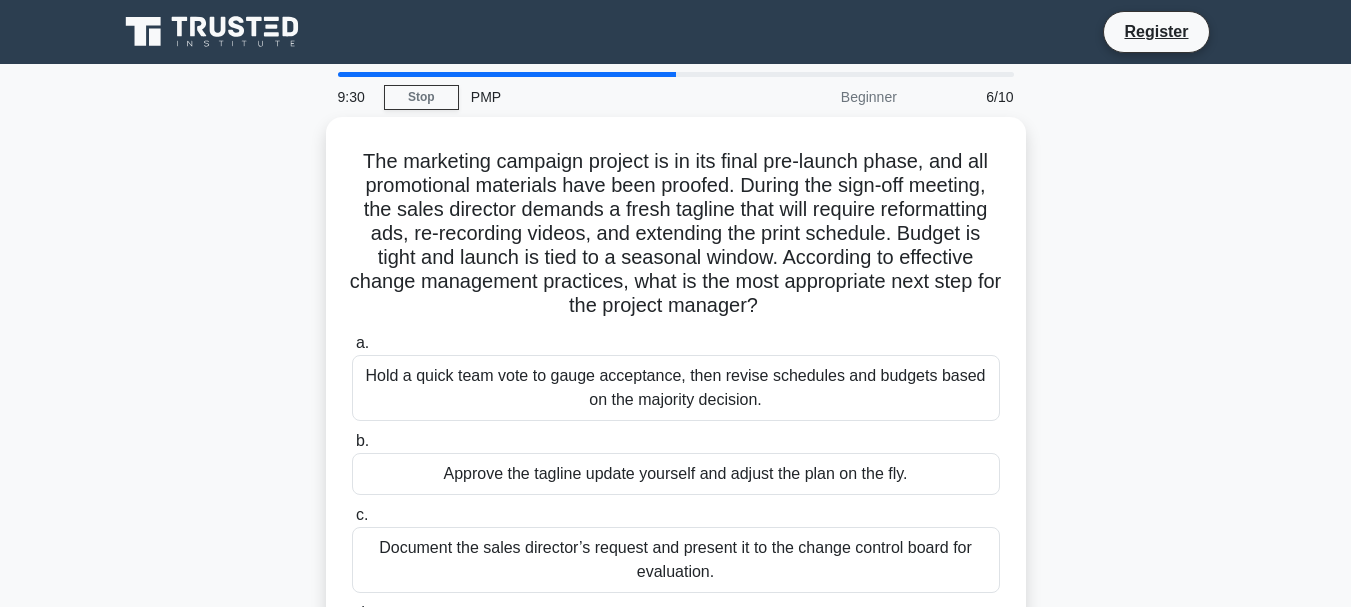 click on "PMP" at bounding box center [596, 97] 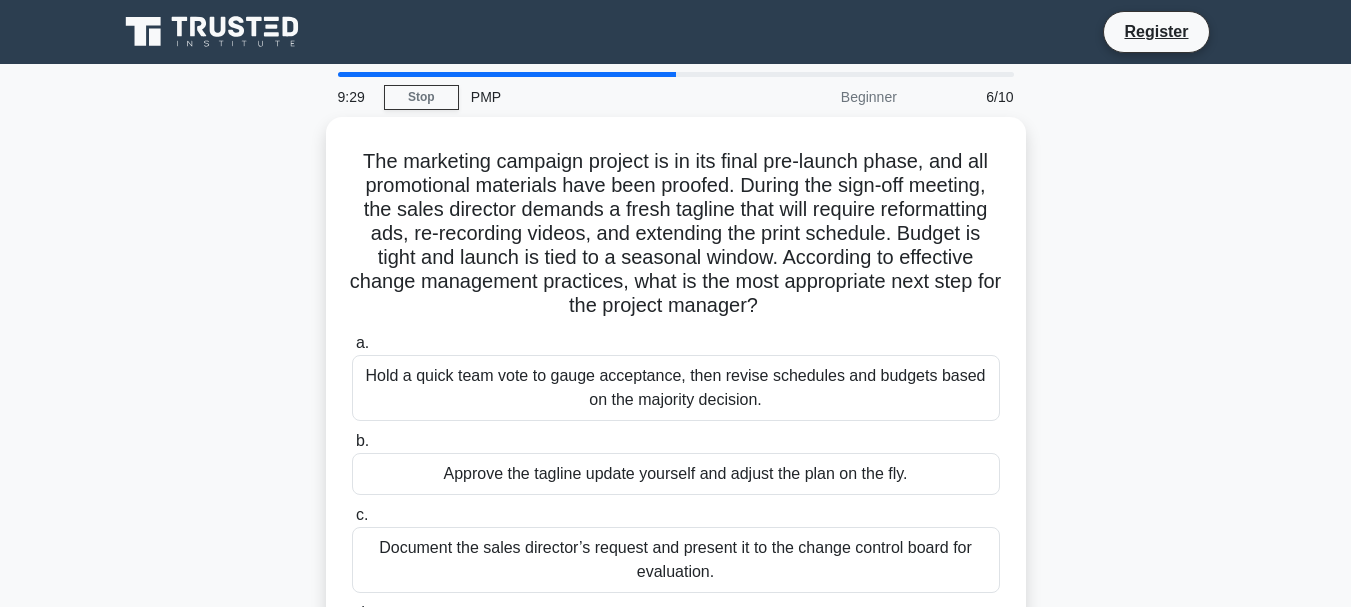 click on "PMP" at bounding box center [596, 97] 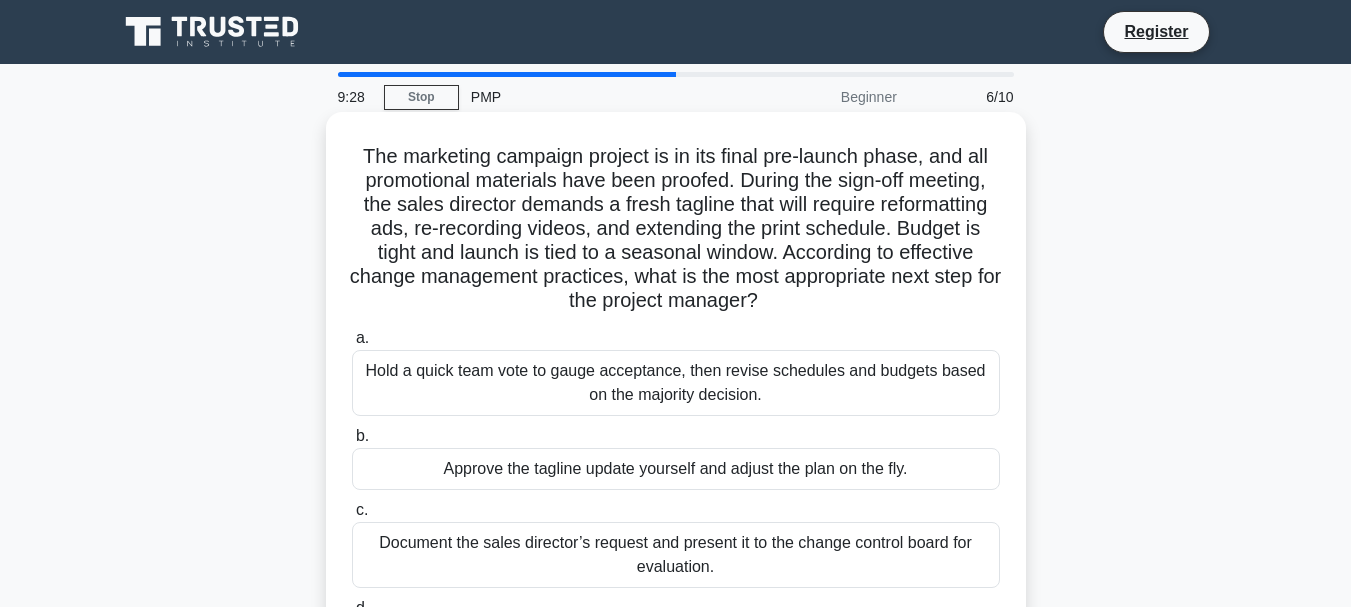 click on "b.
Approve the tagline update yourself and adjust the plan on the fly." at bounding box center (676, 457) 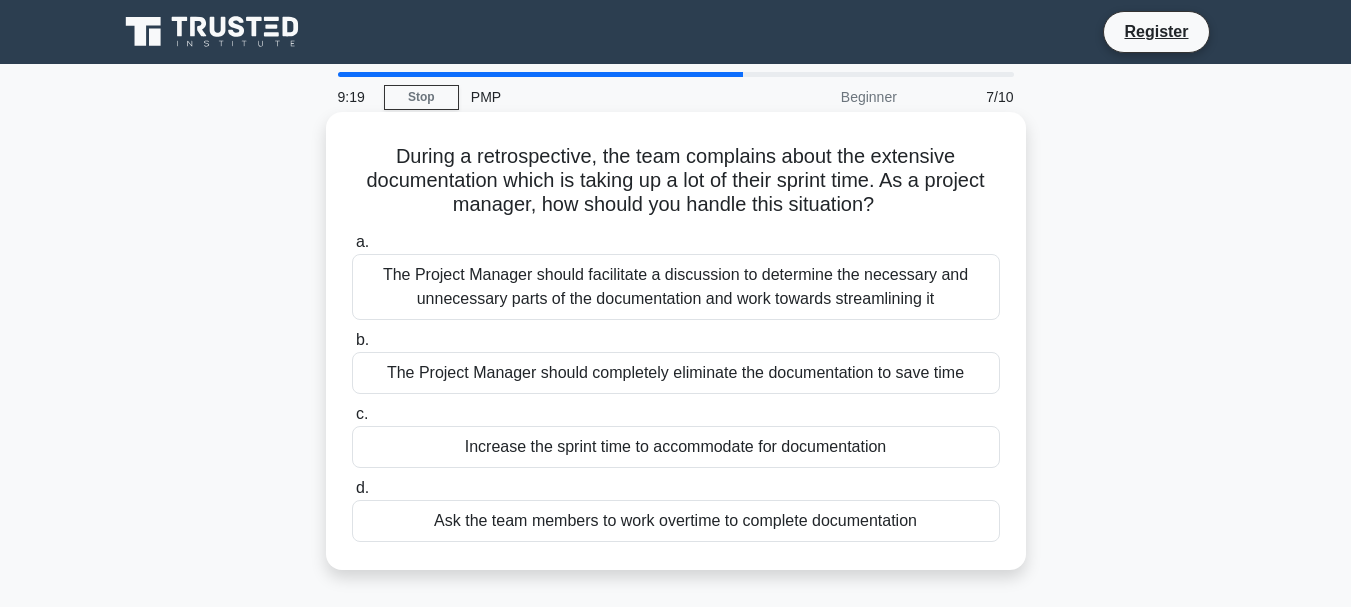 click on "The Project Manager should facilitate a discussion to determine the necessary and unnecessary parts of the documentation and work towards streamlining it" at bounding box center (676, 287) 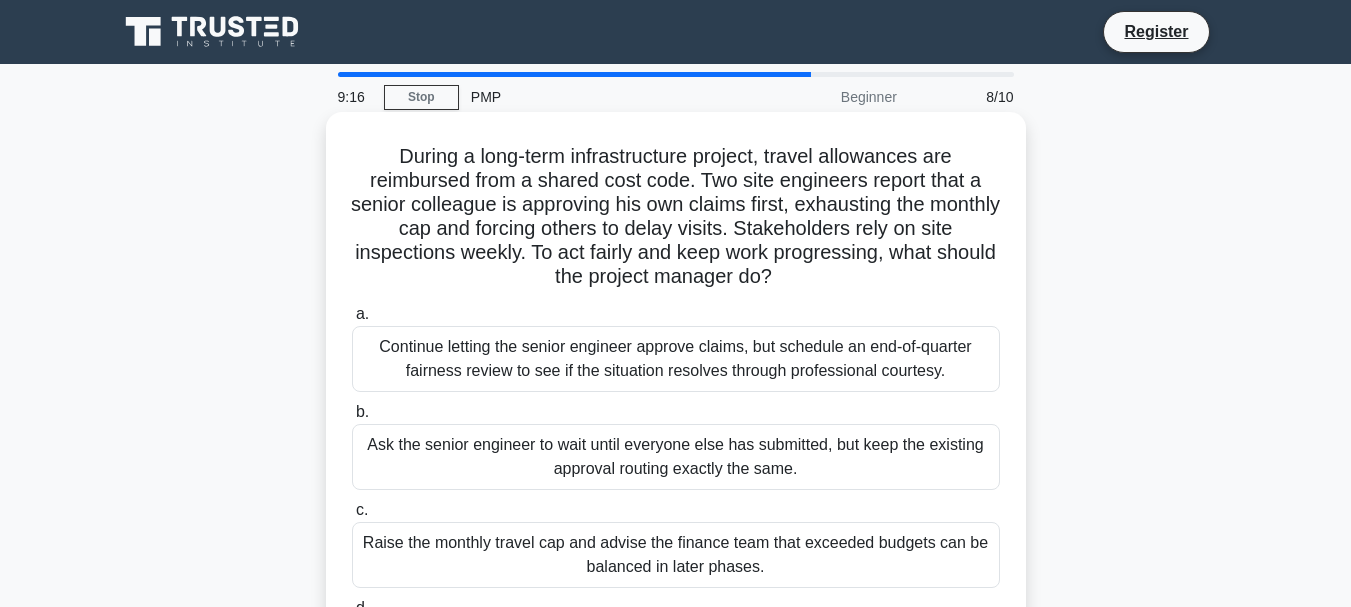 click on "Continue letting the senior engineer approve claims, but schedule an end-of-quarter fairness review to see if the situation resolves through professional courtesy." at bounding box center [676, 359] 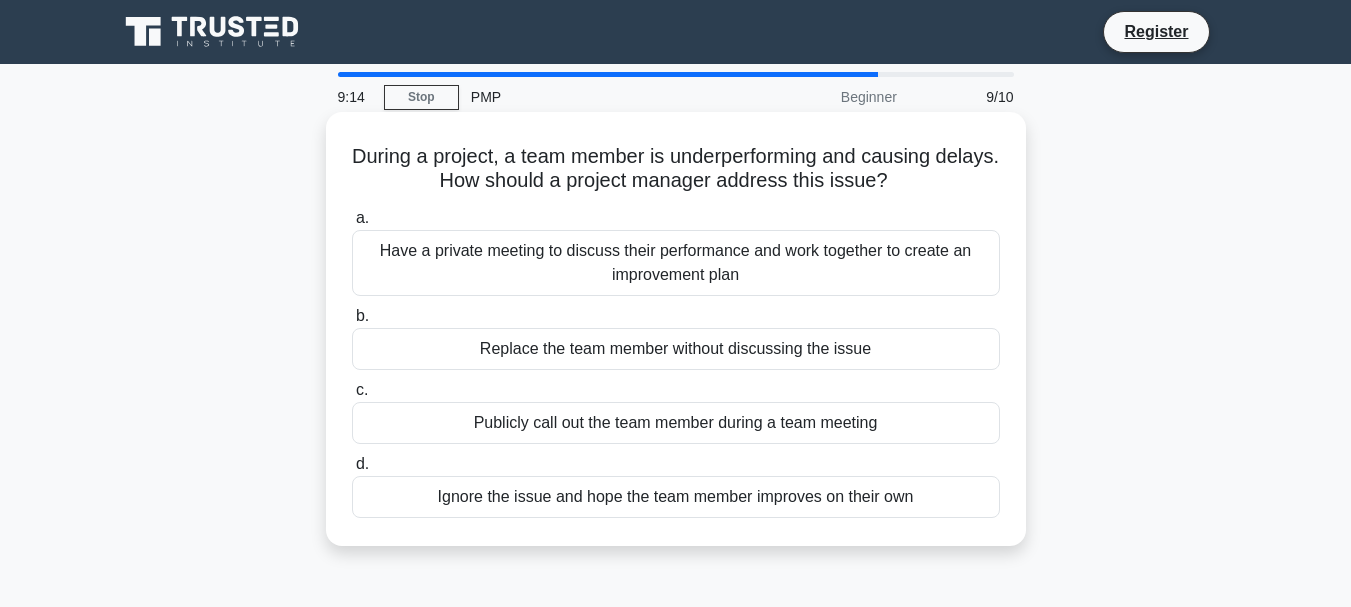 click on "Have a private meeting to discuss their performance and work together to create an improvement plan" at bounding box center (676, 263) 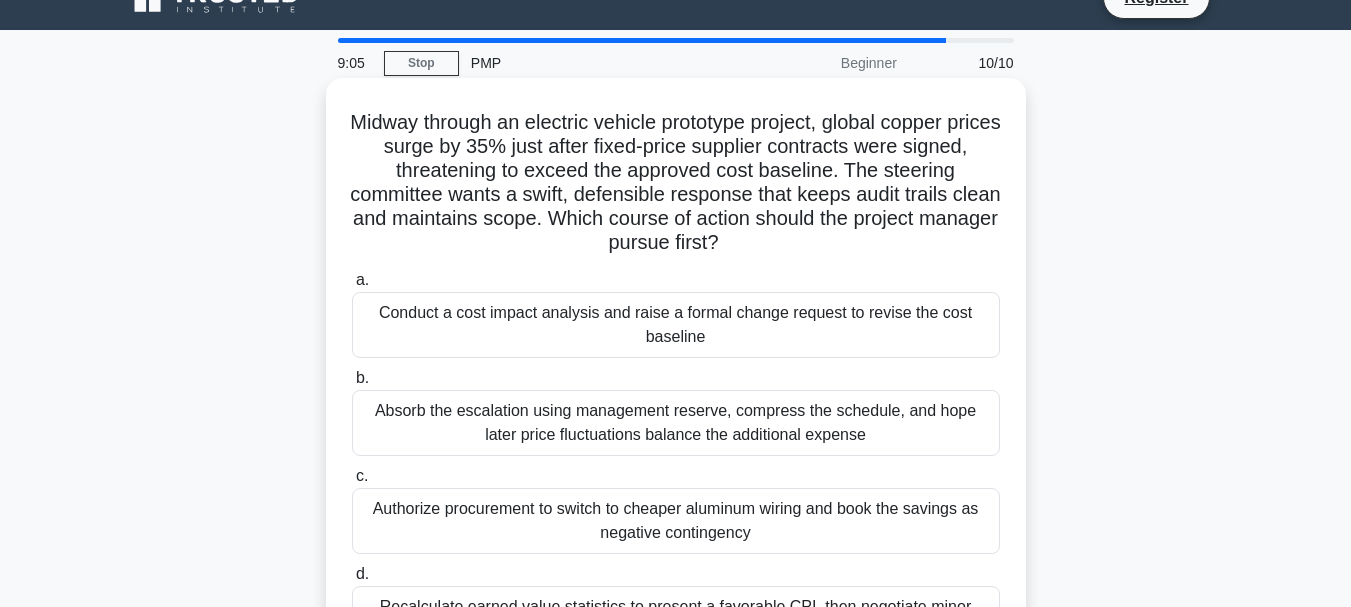 scroll, scrollTop: 0, scrollLeft: 0, axis: both 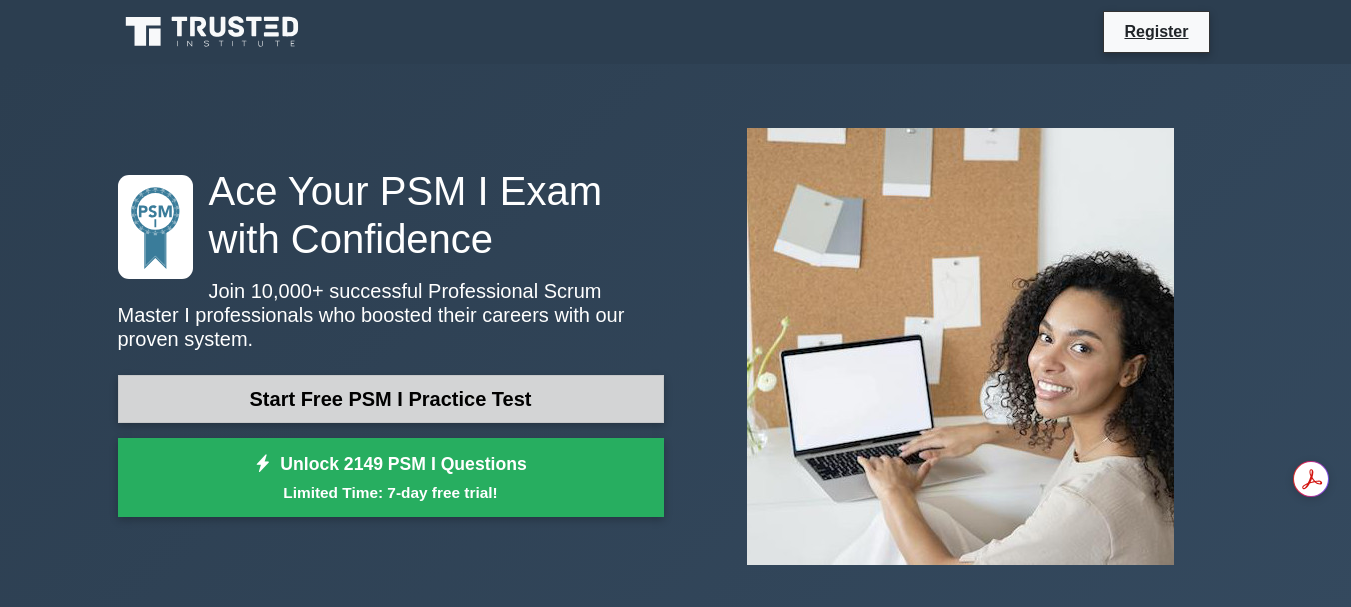 click on "Start Free PSM I Practice Test" at bounding box center (391, 399) 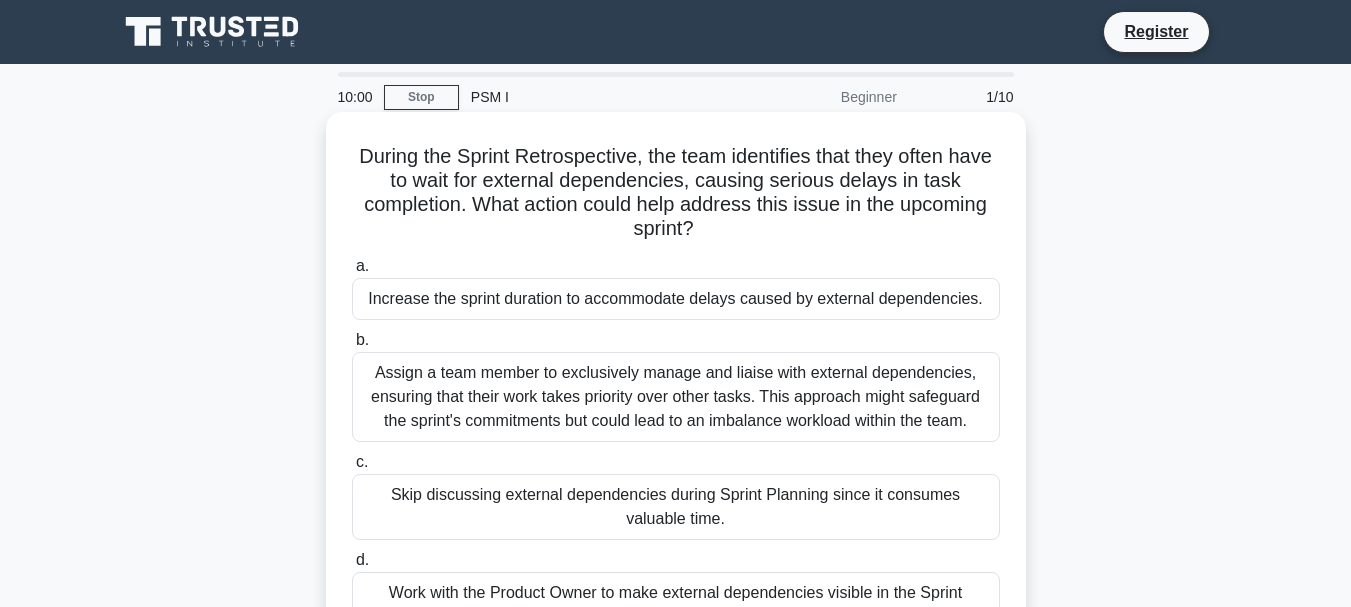scroll, scrollTop: 0, scrollLeft: 0, axis: both 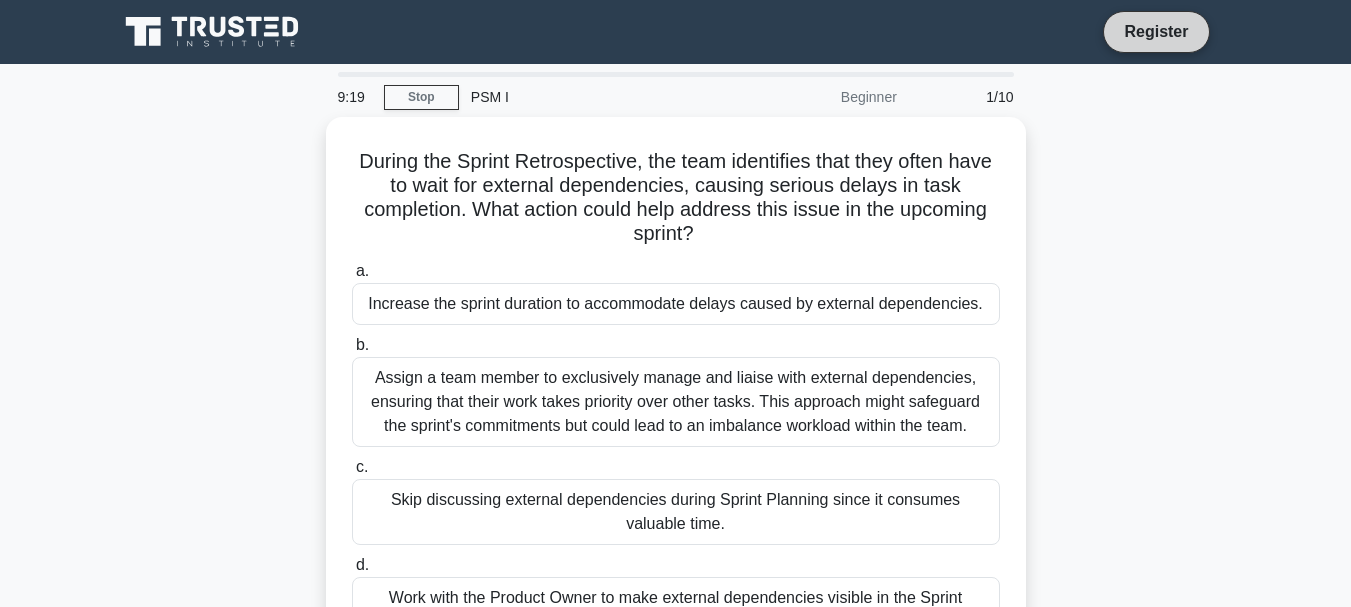 click on "Register" at bounding box center (1156, 31) 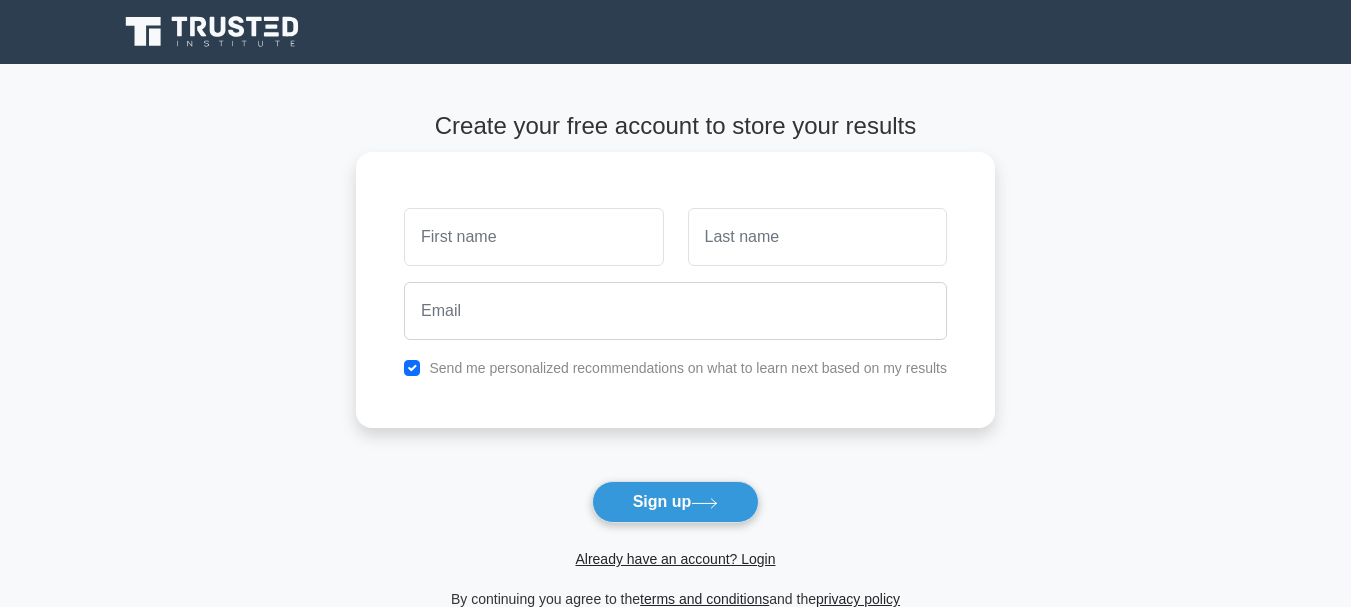scroll, scrollTop: 0, scrollLeft: 0, axis: both 